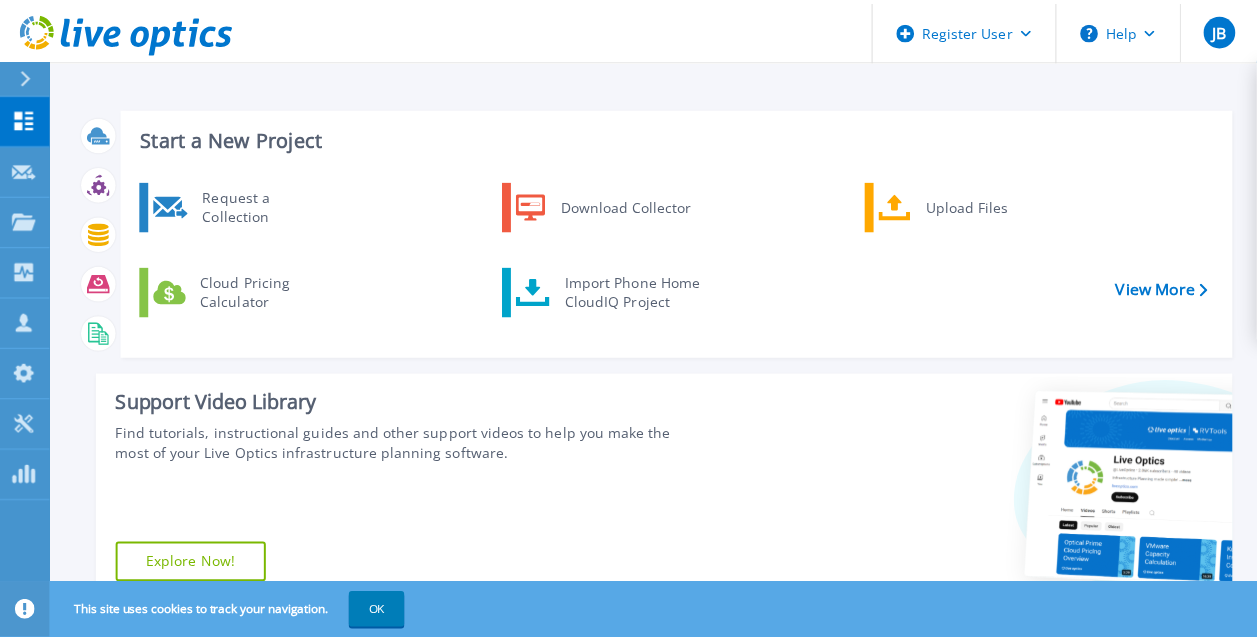 scroll, scrollTop: 0, scrollLeft: 0, axis: both 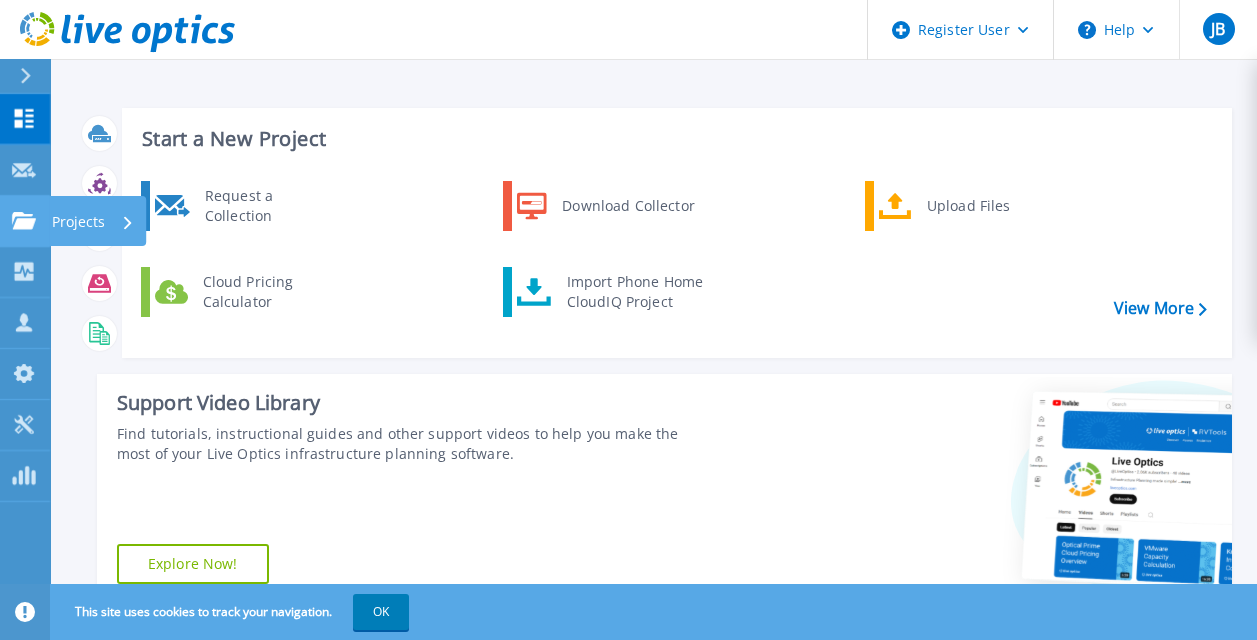 click on "Projects Projects" at bounding box center [25, 221] 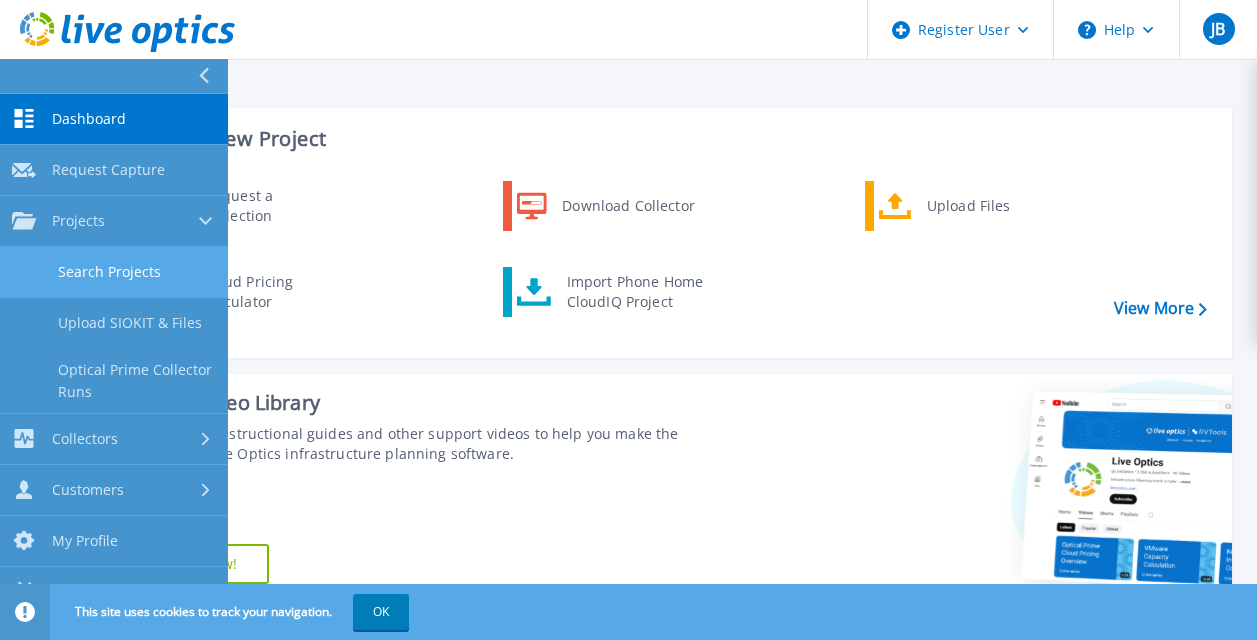 click on "Search Projects" at bounding box center [114, 272] 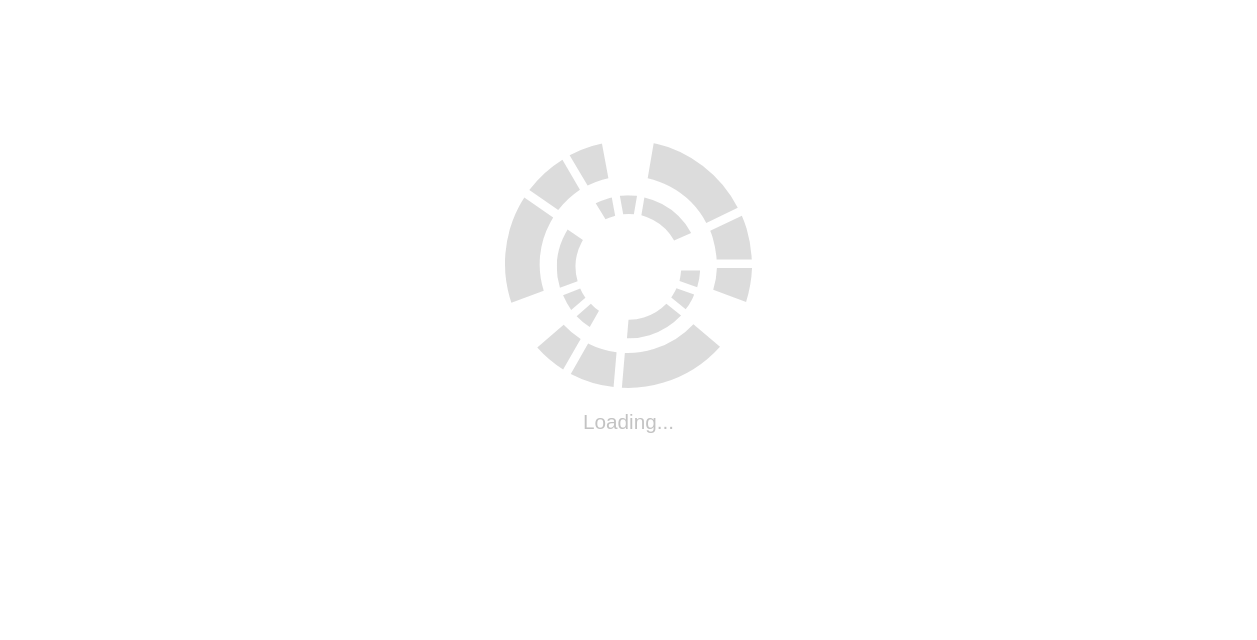 scroll, scrollTop: 0, scrollLeft: 0, axis: both 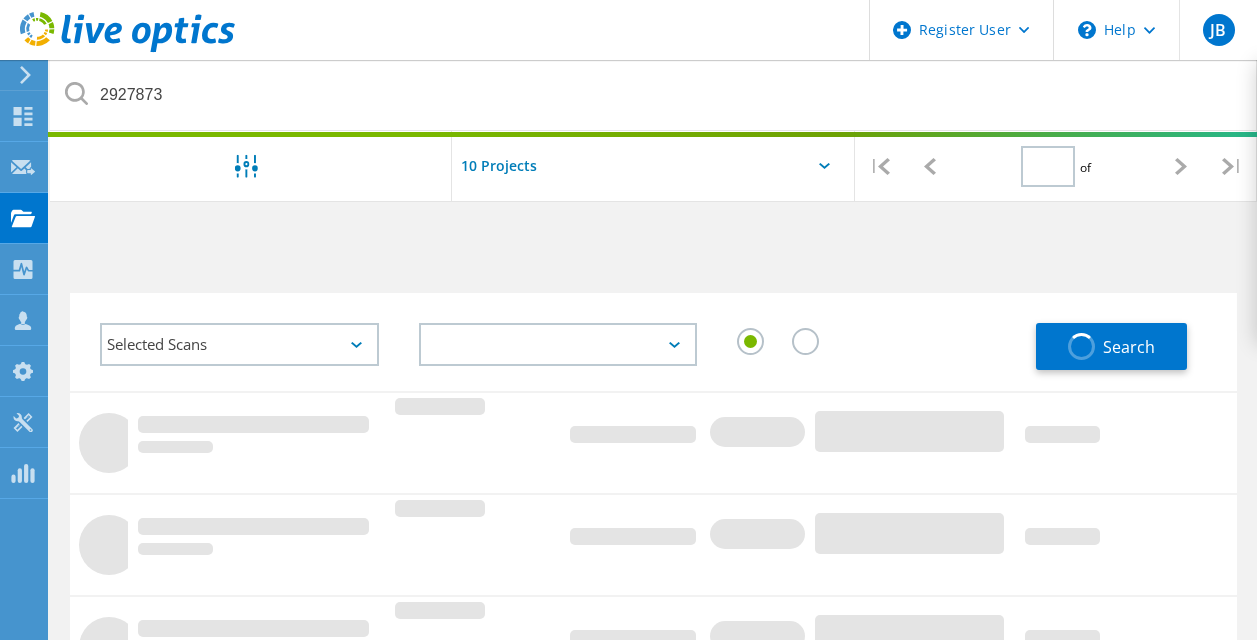type on "1" 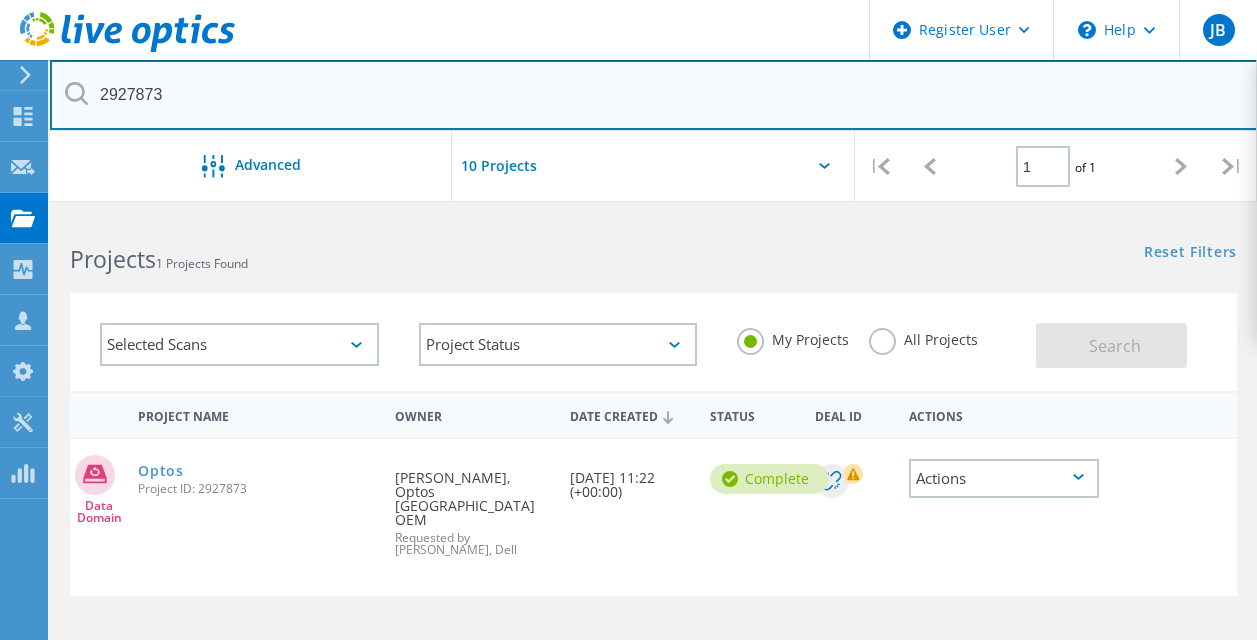 click on "2927873" at bounding box center (654, 95) 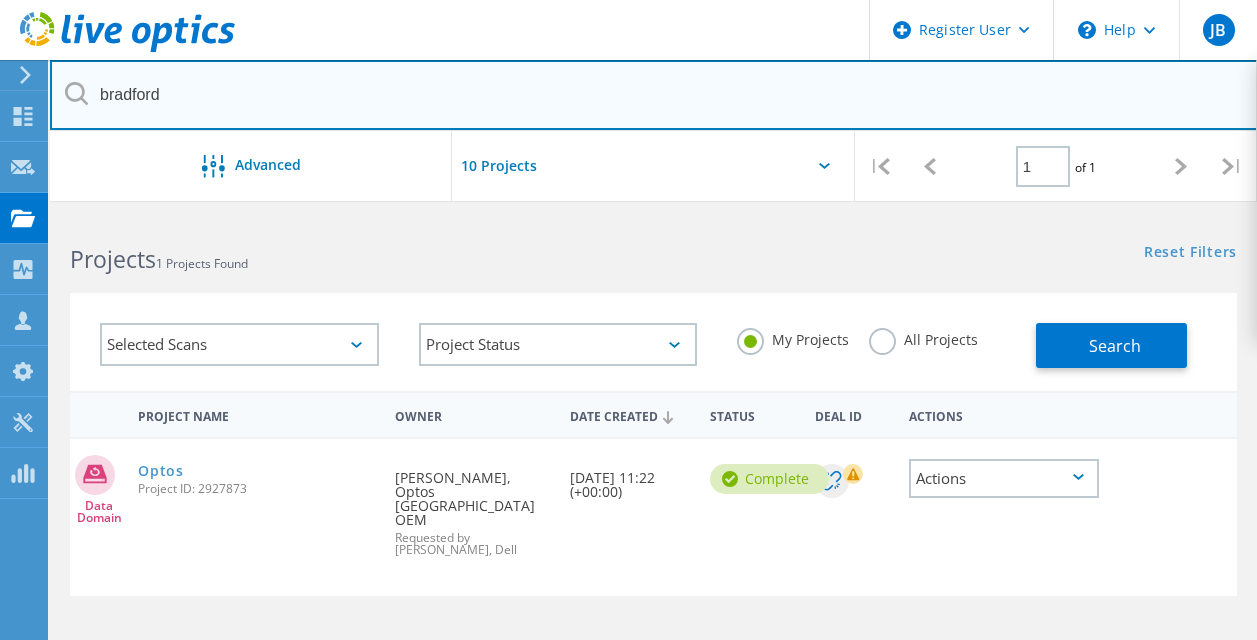 type on "bradford" 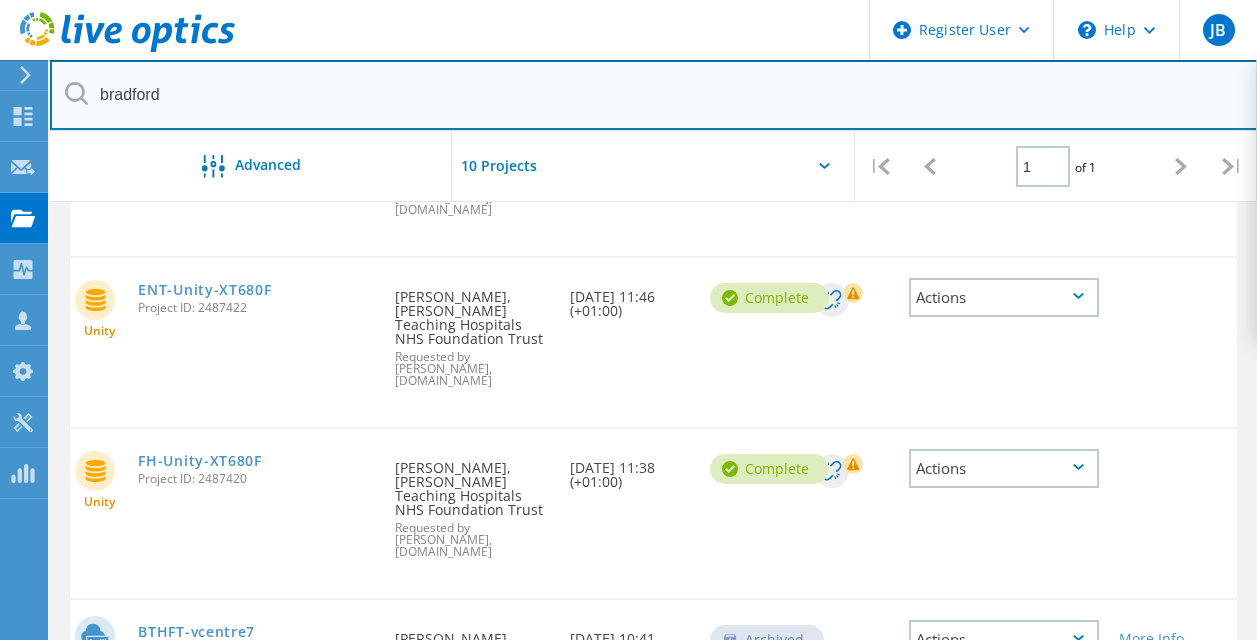 scroll, scrollTop: 603, scrollLeft: 0, axis: vertical 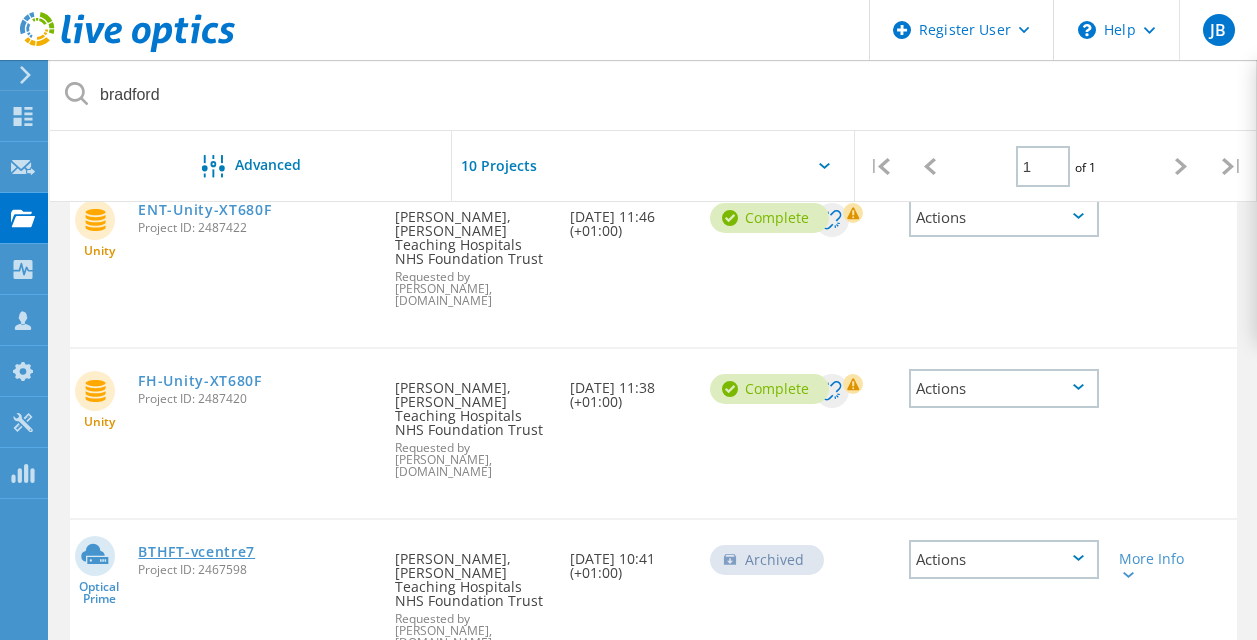 click on "BTHFT-vcentre7" 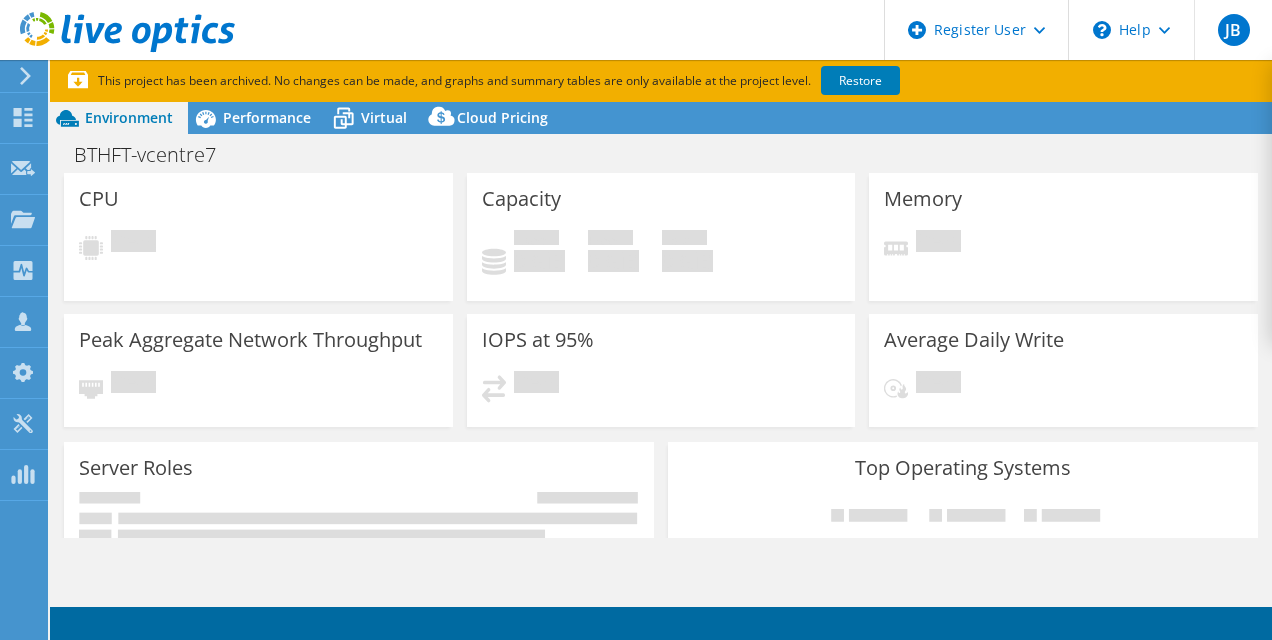 scroll, scrollTop: 0, scrollLeft: 0, axis: both 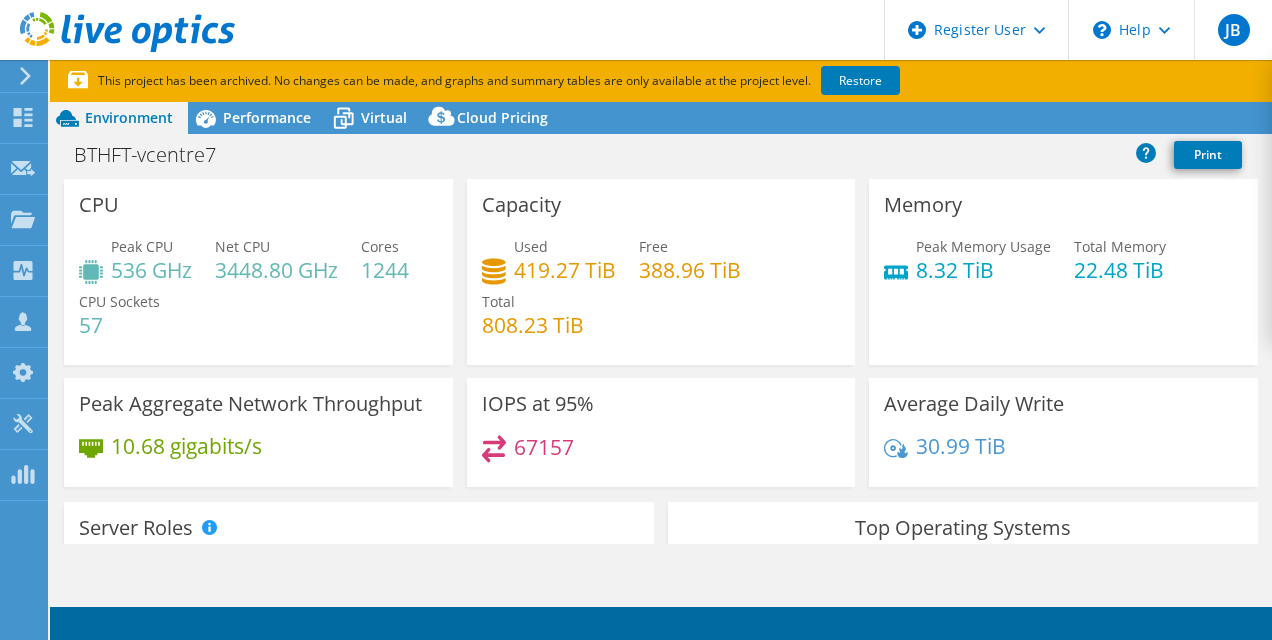select on "EULondon" 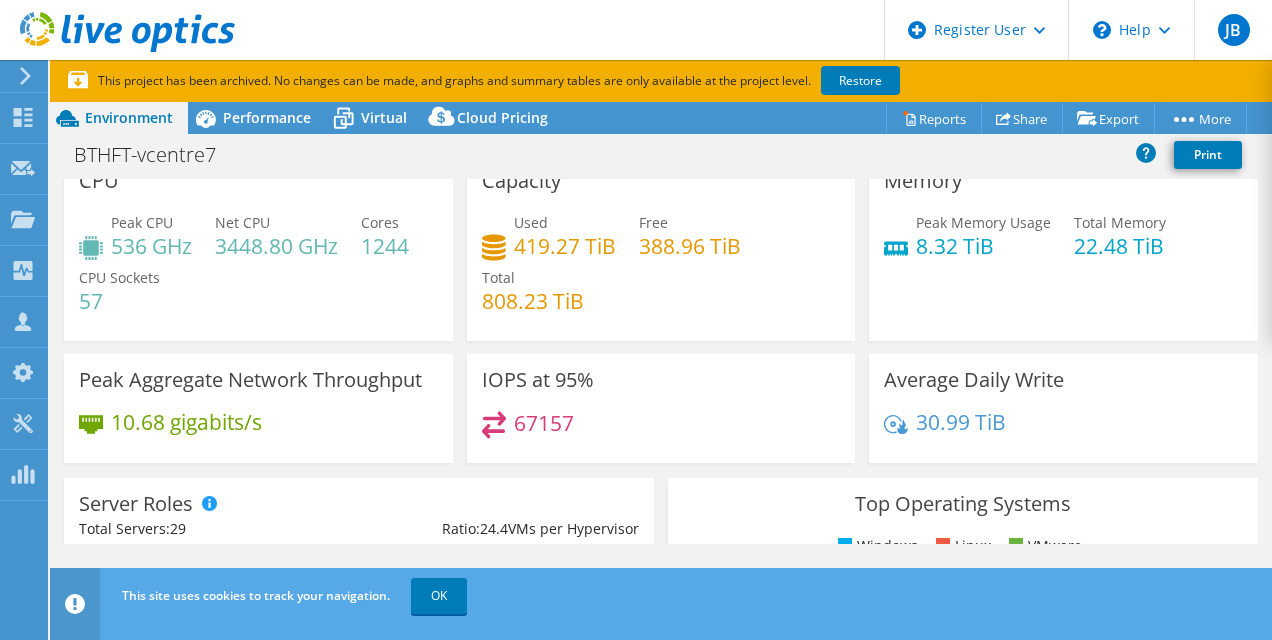 scroll, scrollTop: 0, scrollLeft: 0, axis: both 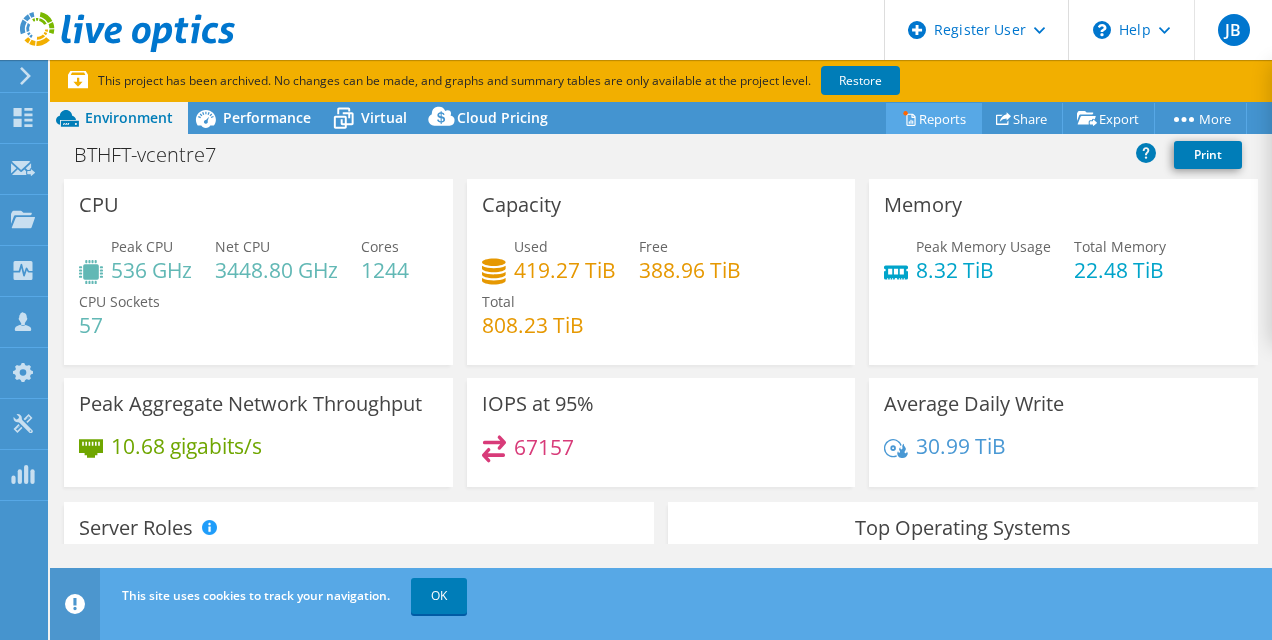 click on "Reports" at bounding box center (934, 118) 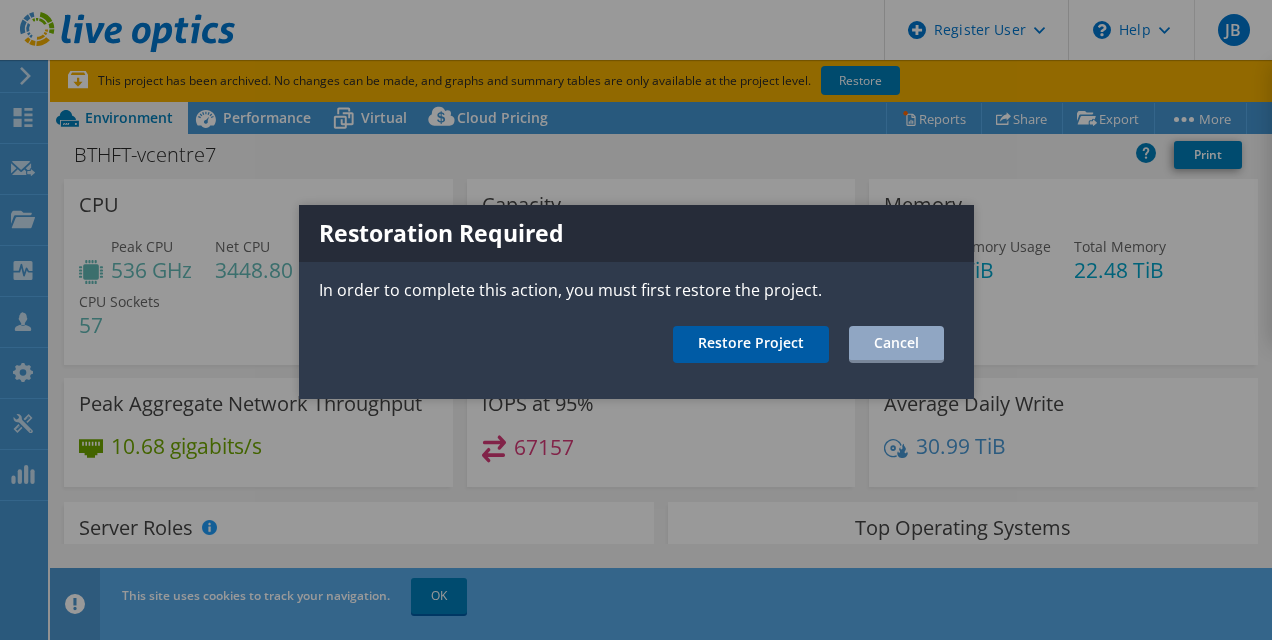 click on "Restore Project" at bounding box center (751, 344) 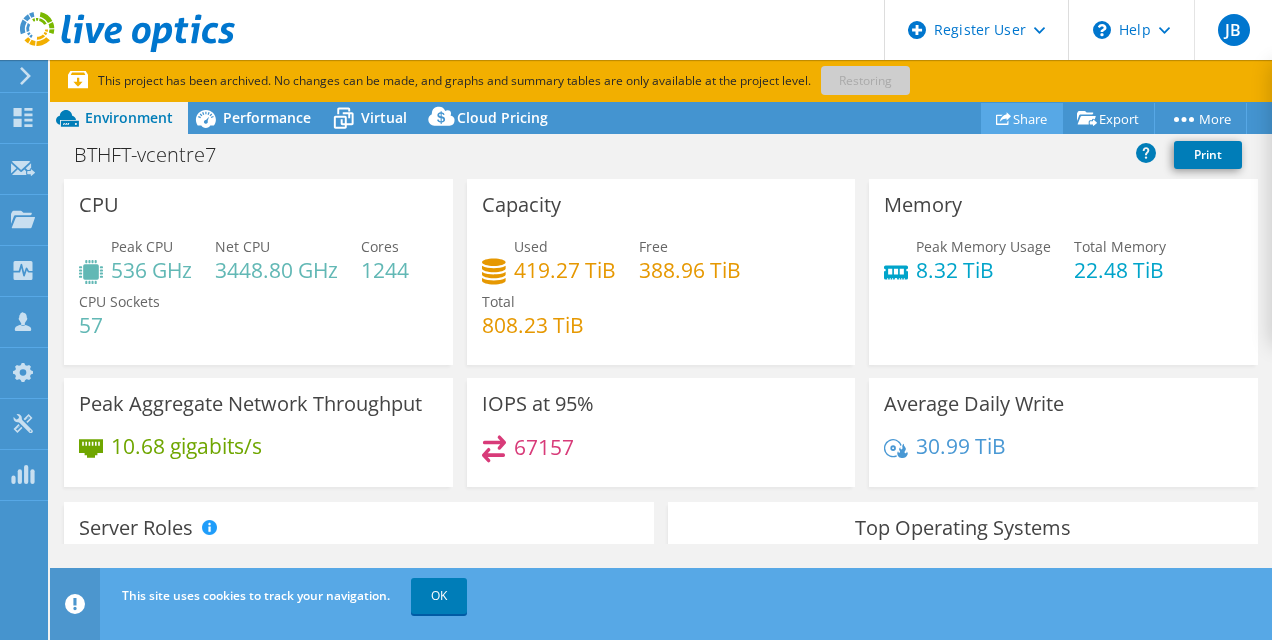 click on "Share" at bounding box center (1022, 118) 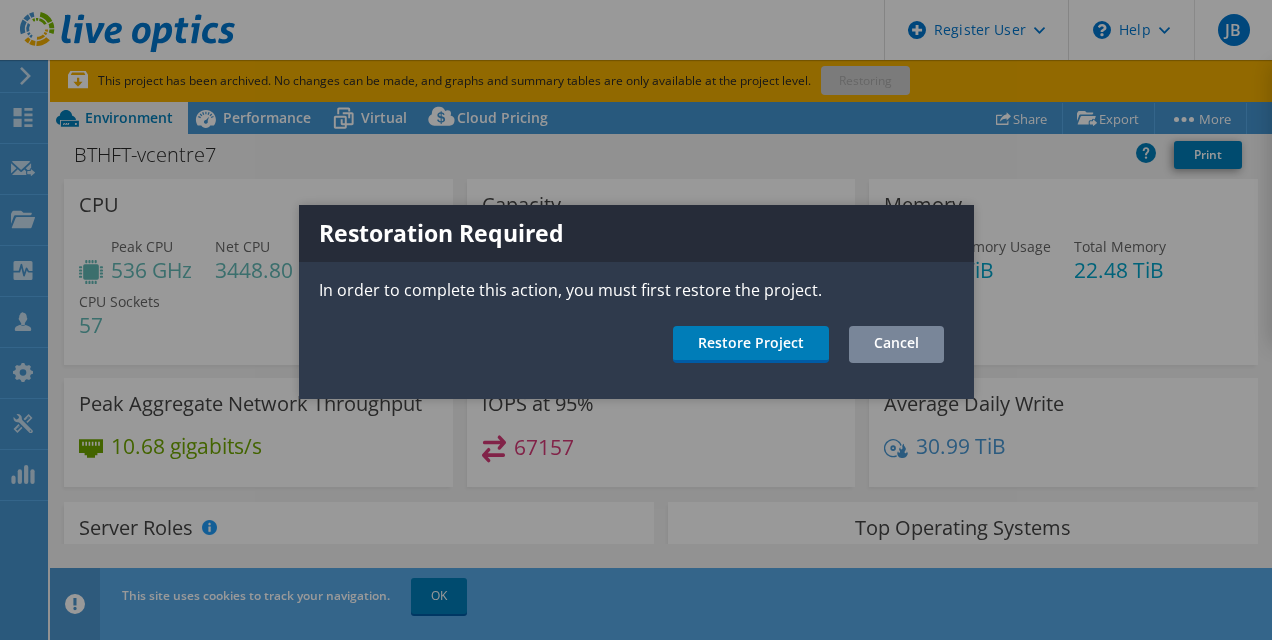 click on "Cancel" at bounding box center [896, 344] 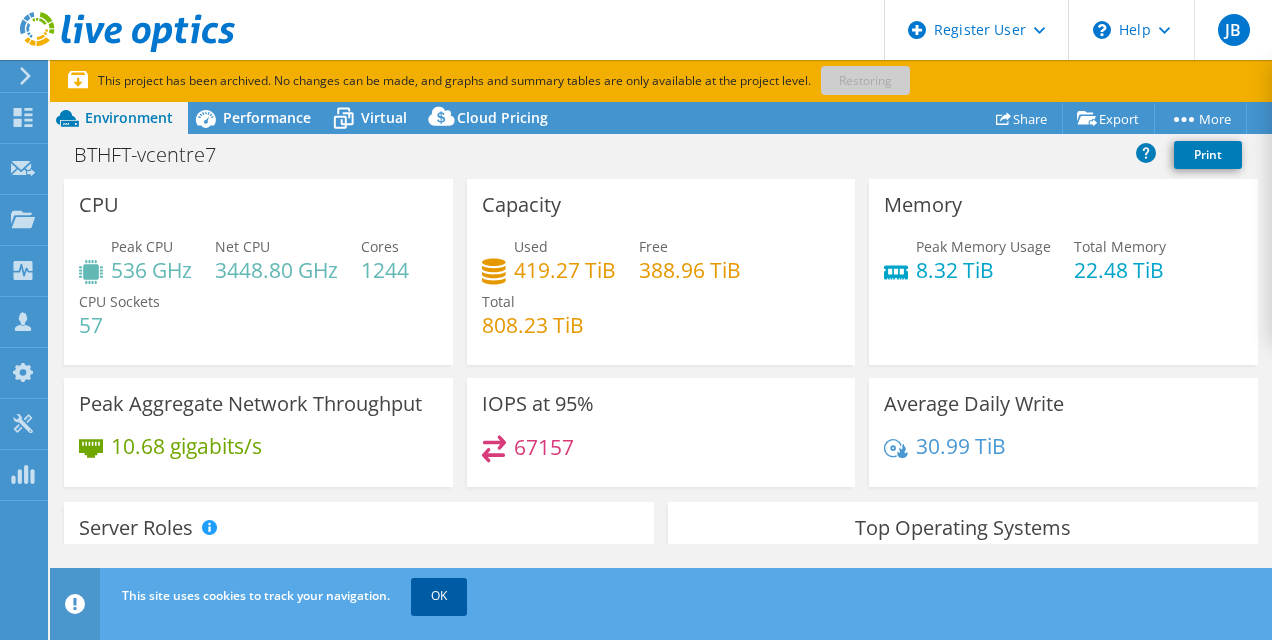 click on "OK" at bounding box center (439, 596) 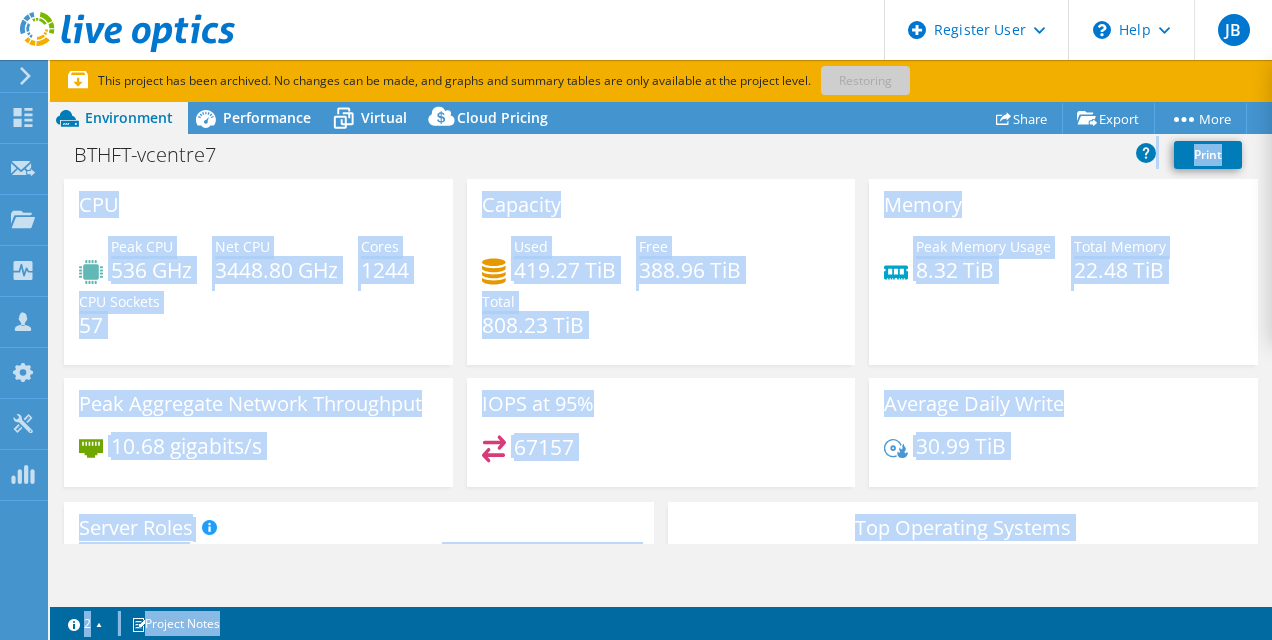 drag, startPoint x: 768, startPoint y: 167, endPoint x: 701, endPoint y: -65, distance: 241.48085 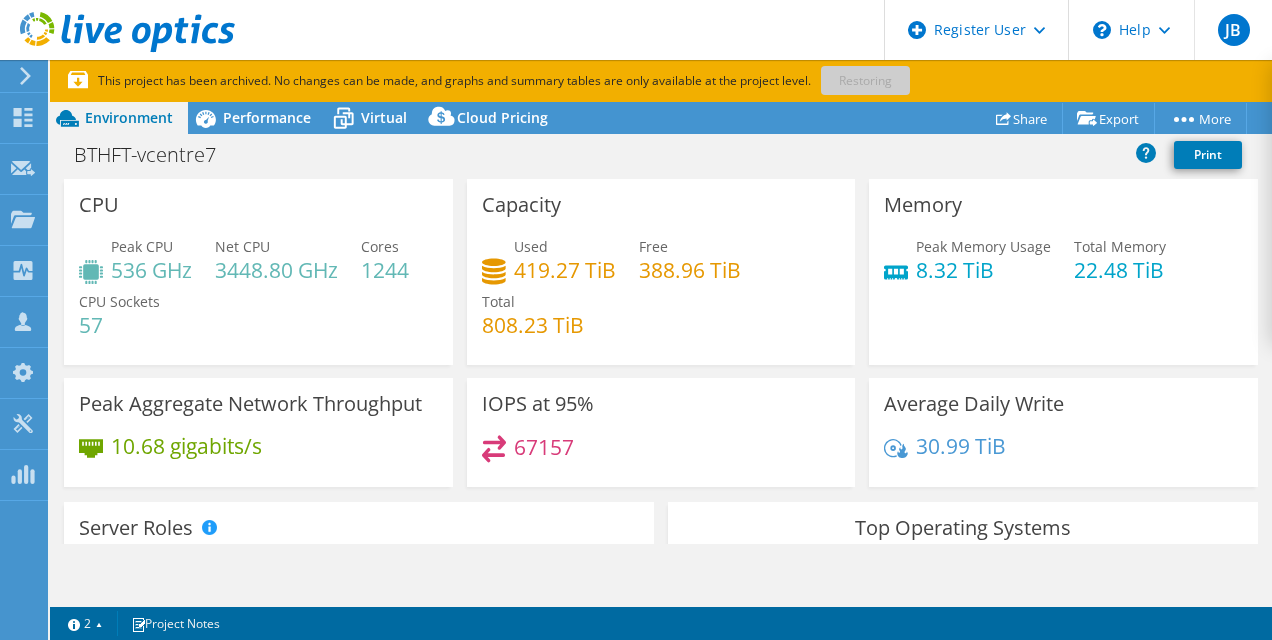 drag, startPoint x: 701, startPoint y: -65, endPoint x: 944, endPoint y: 85, distance: 285.56784 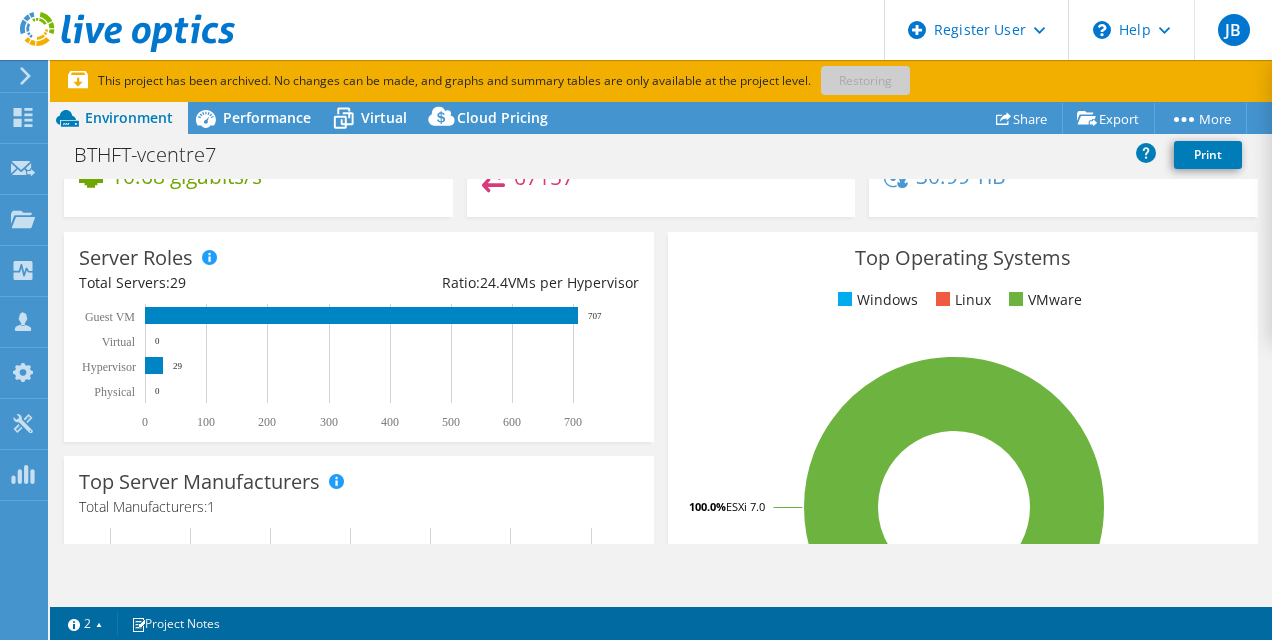 scroll, scrollTop: 0, scrollLeft: 0, axis: both 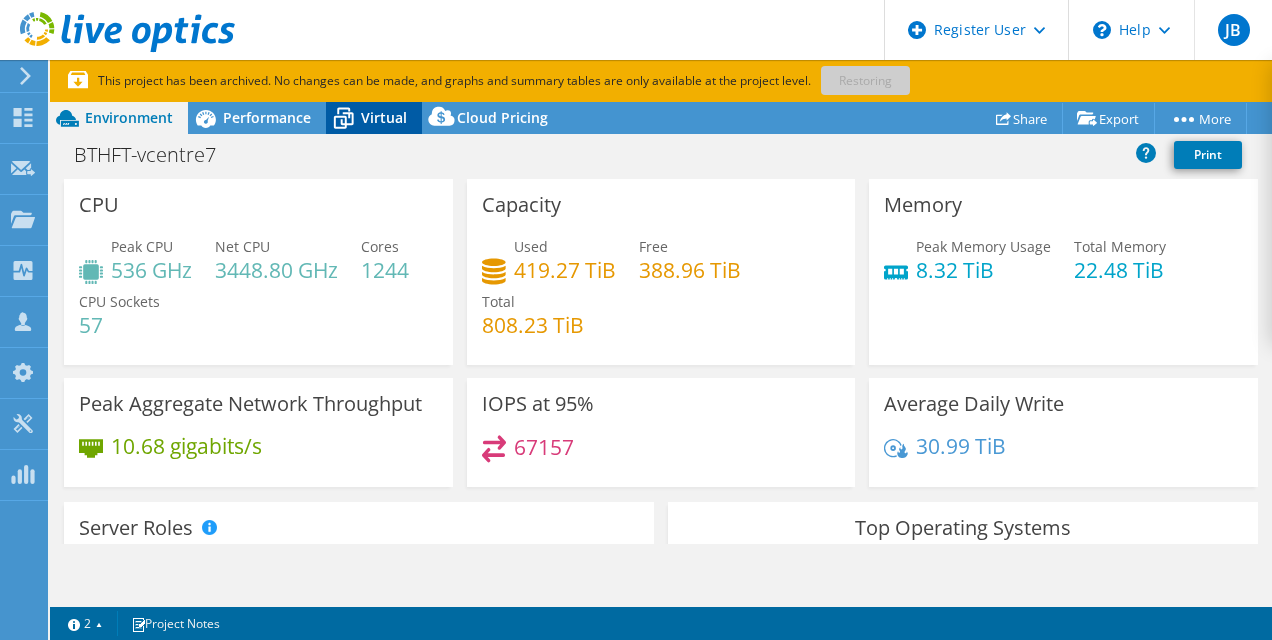 click on "Virtual" at bounding box center [384, 117] 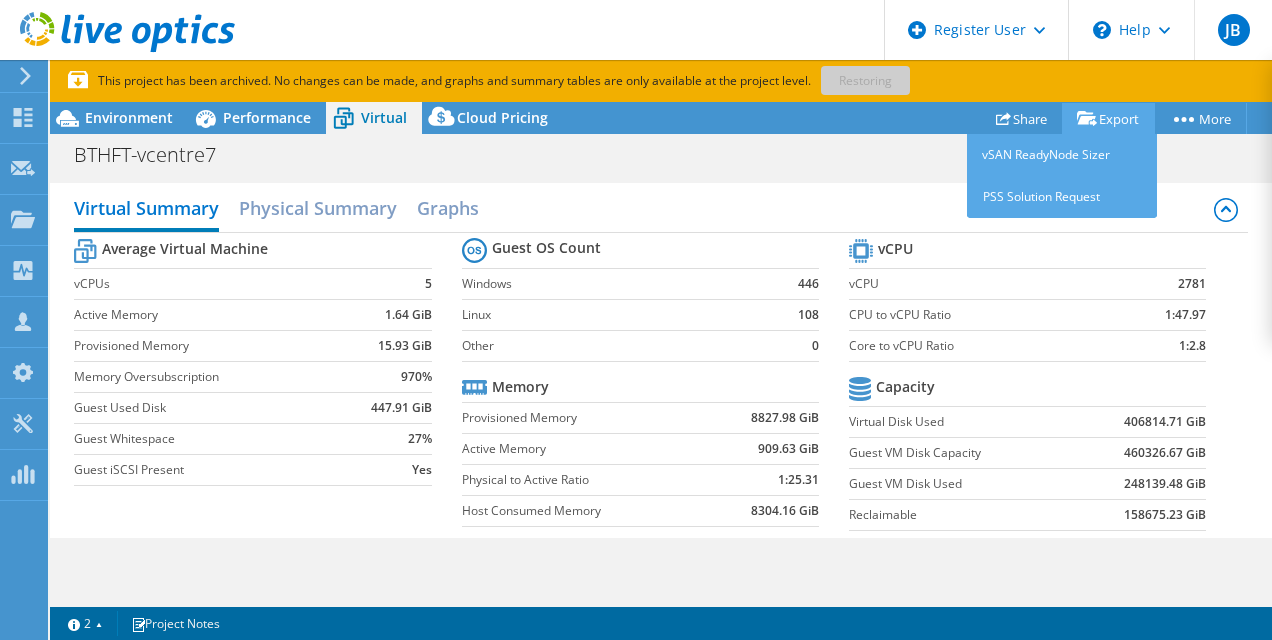 click 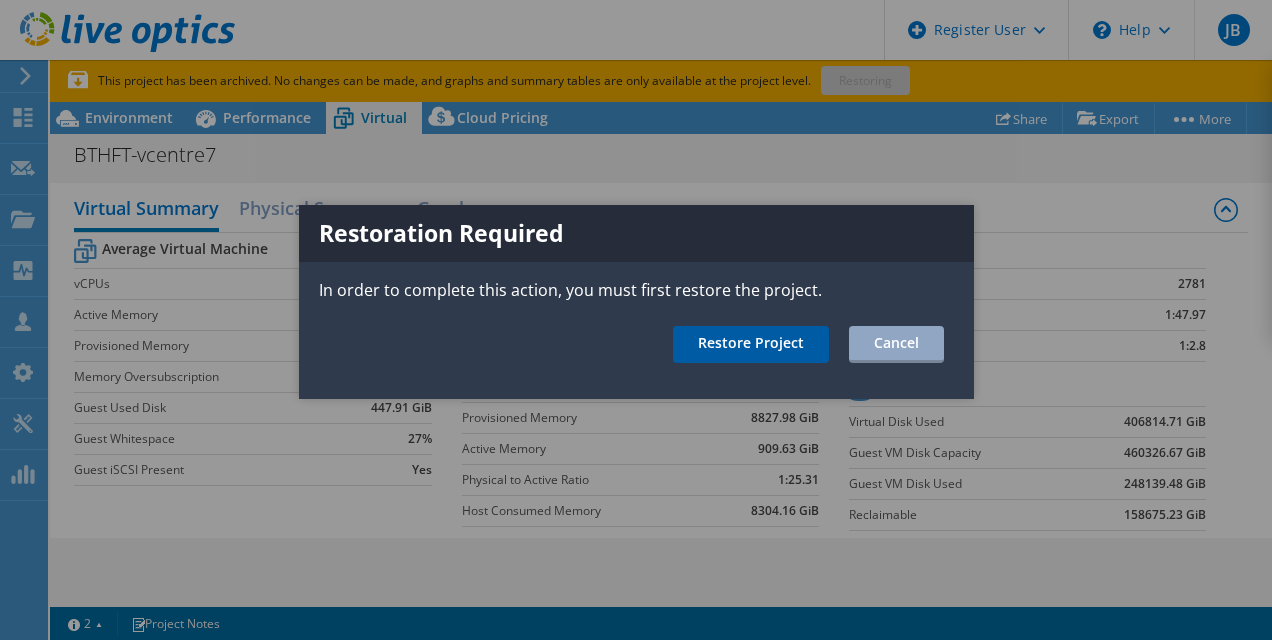 click on "Restore Project" at bounding box center (751, 344) 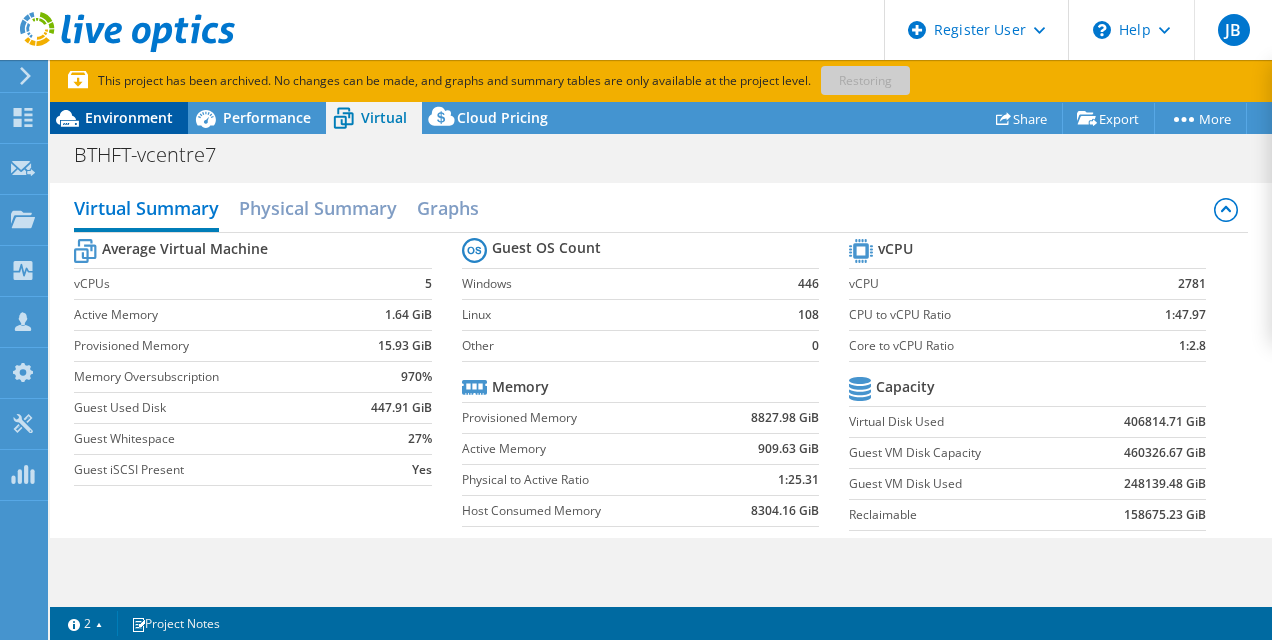 click on "Environment" at bounding box center [129, 117] 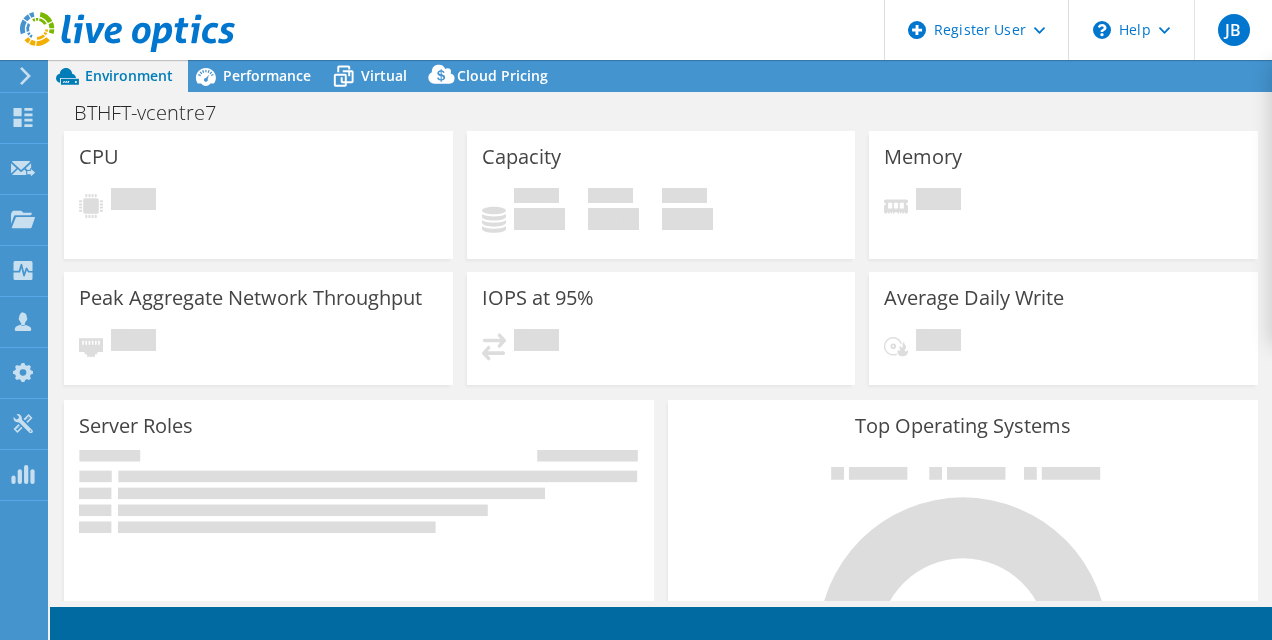 scroll, scrollTop: 0, scrollLeft: 0, axis: both 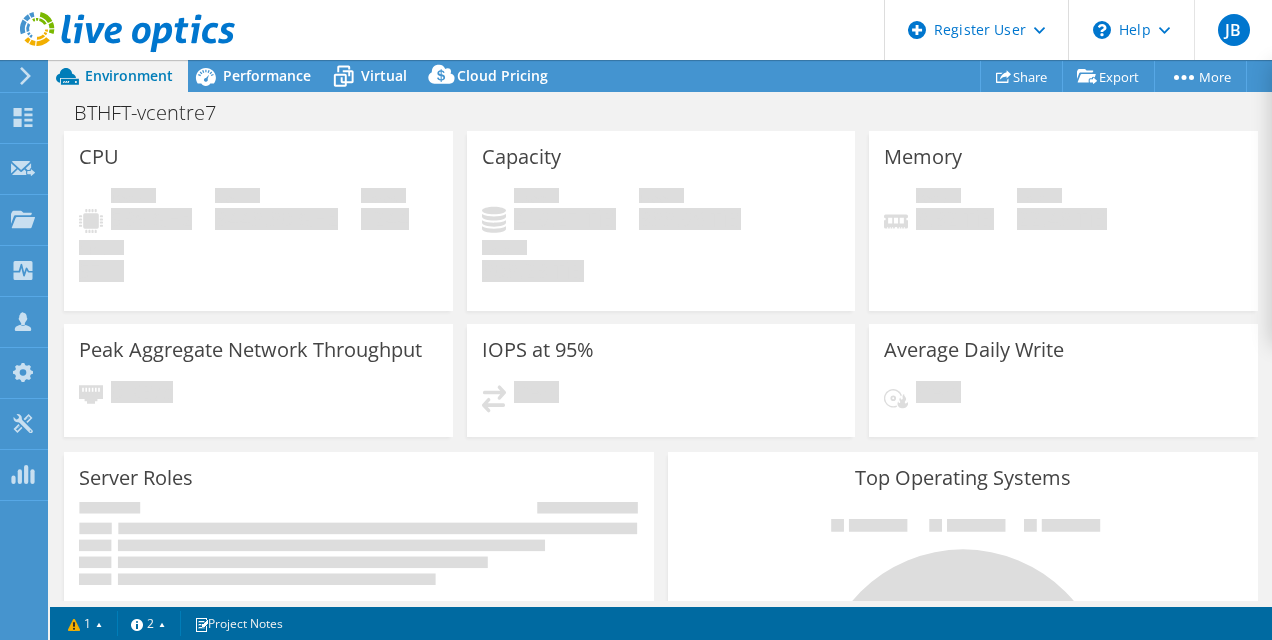 click on "JB
Dell User
Jumana Bayoumy
Jumana.Bayoumy@dell.com
Dell
My Profile
Log Out
\n
Help
Explore Helpful Articles
Contact Support" at bounding box center [636, 30] 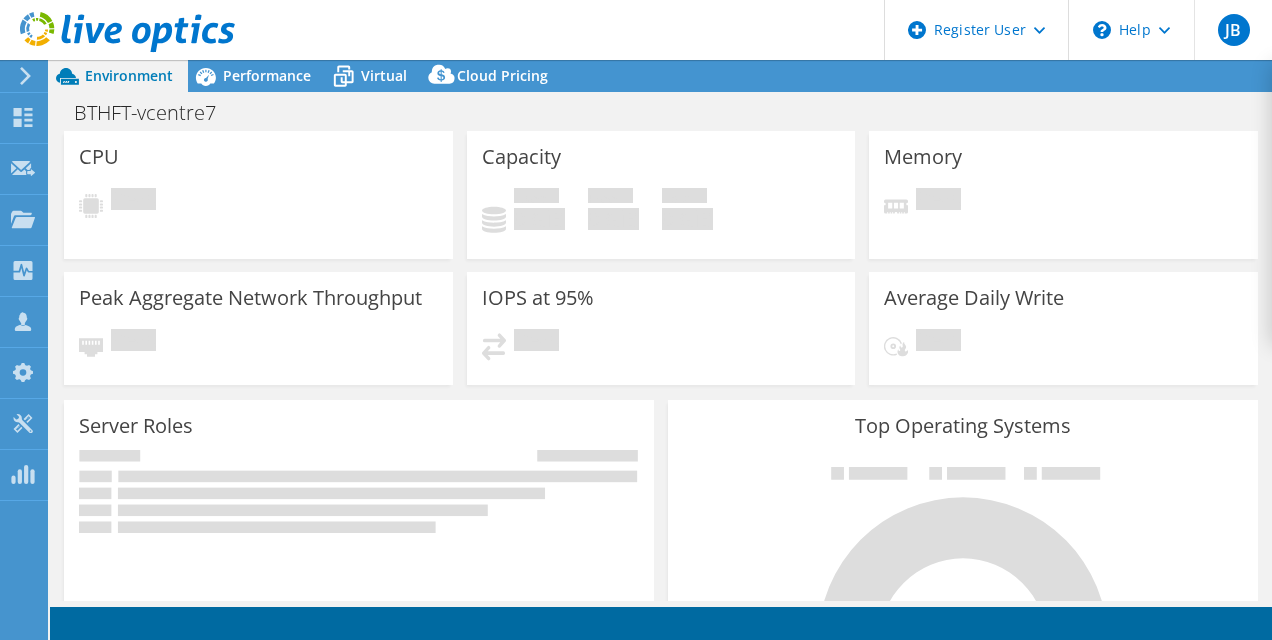 scroll, scrollTop: 0, scrollLeft: 0, axis: both 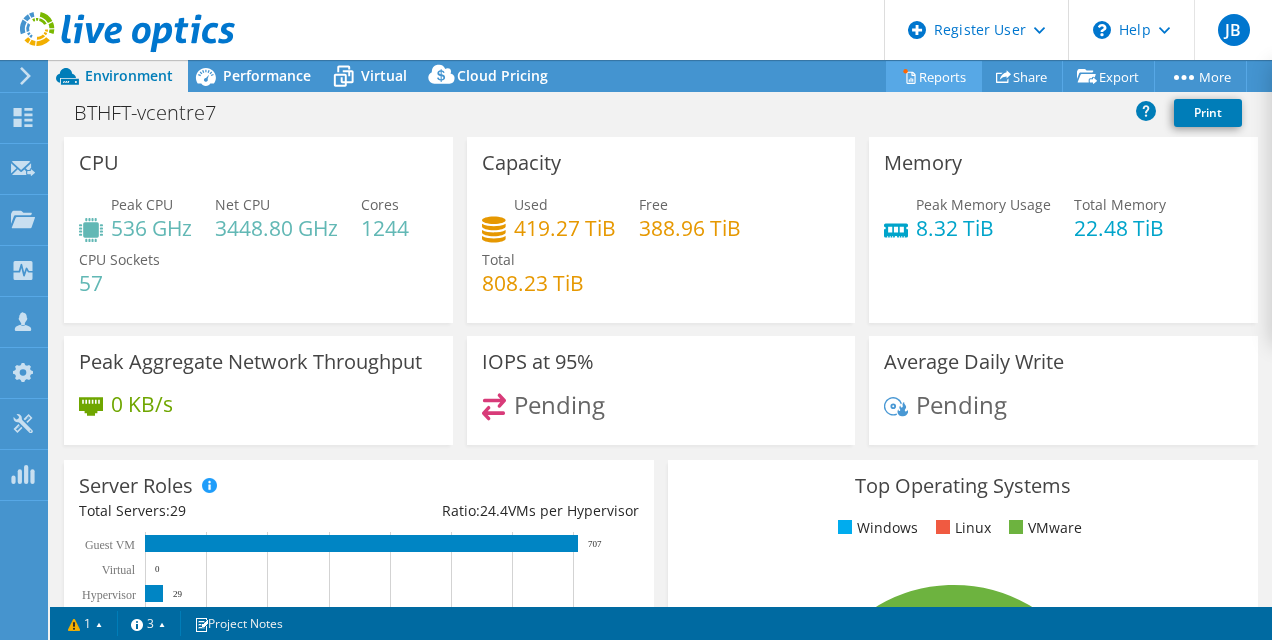 click on "Reports" at bounding box center [934, 76] 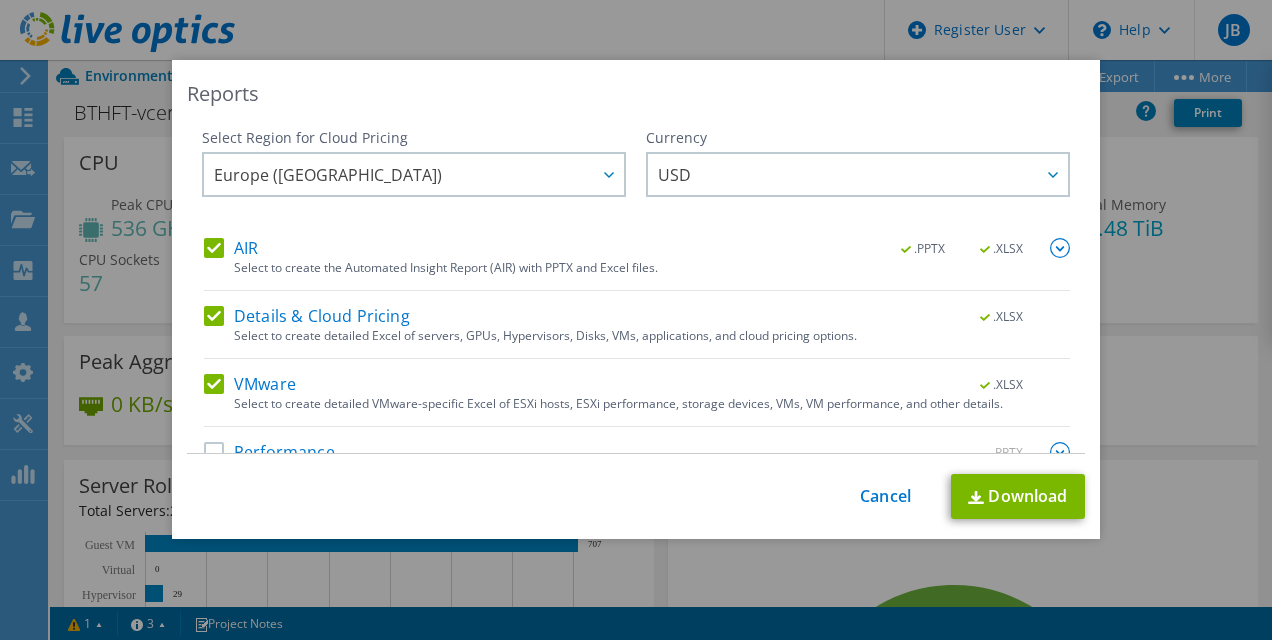 scroll, scrollTop: 41, scrollLeft: 0, axis: vertical 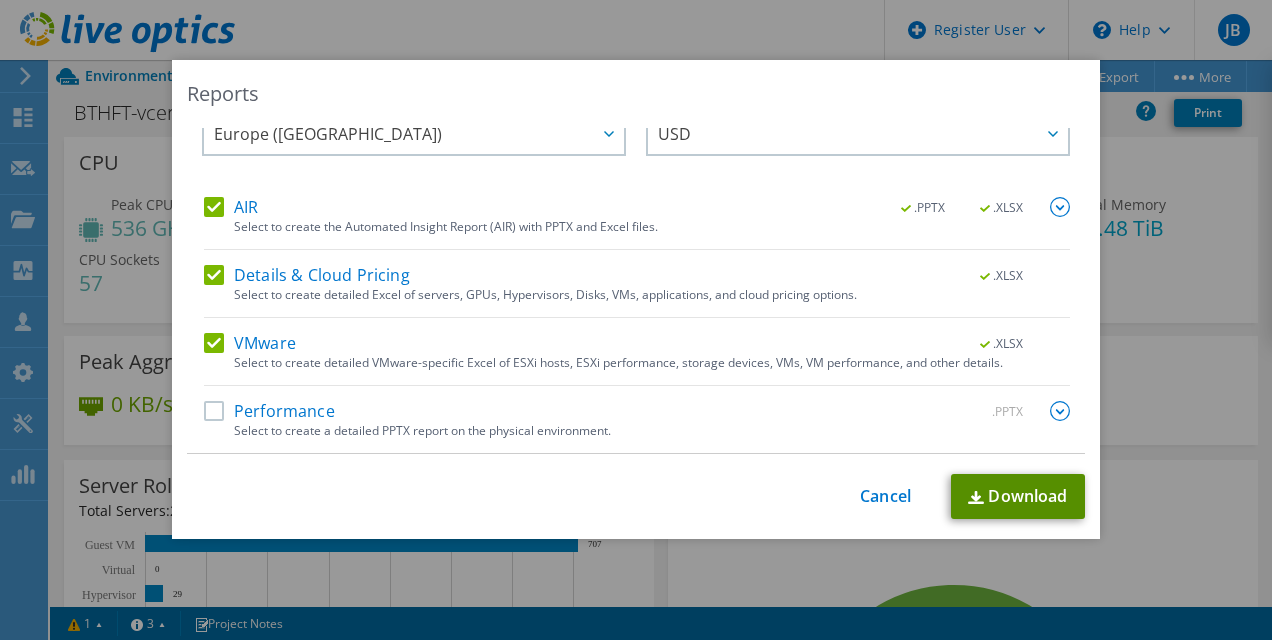 click at bounding box center (976, 497) 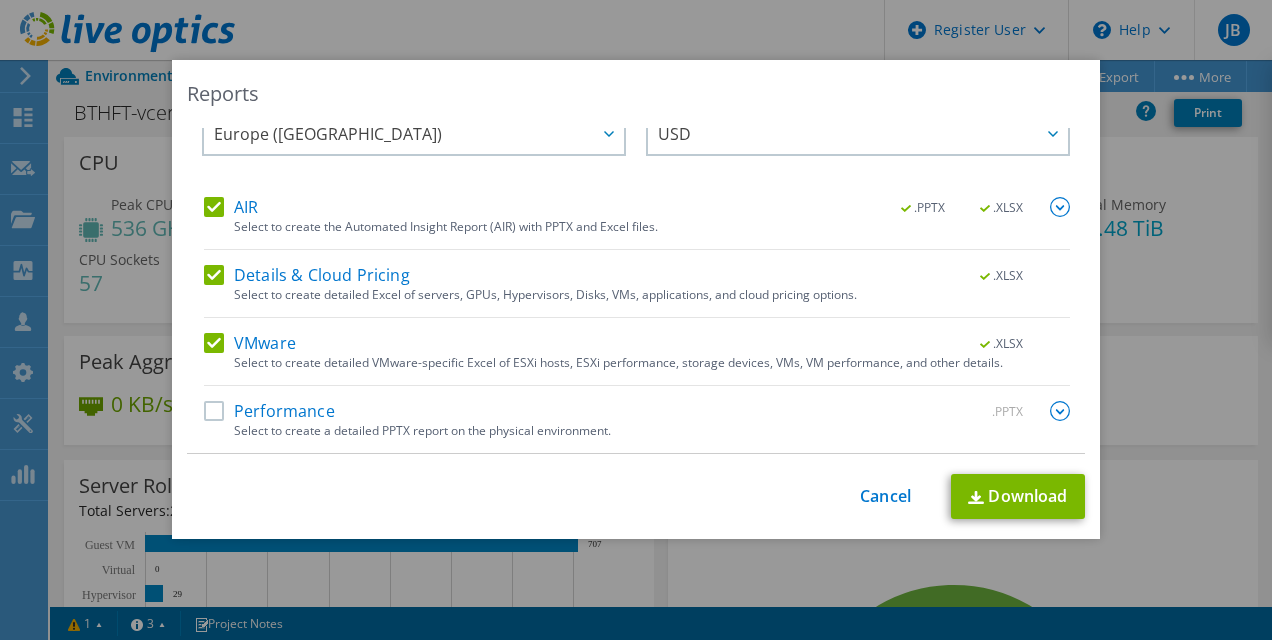 click on "This process may take a while, please wait...
Cancel
Download" at bounding box center [636, 496] 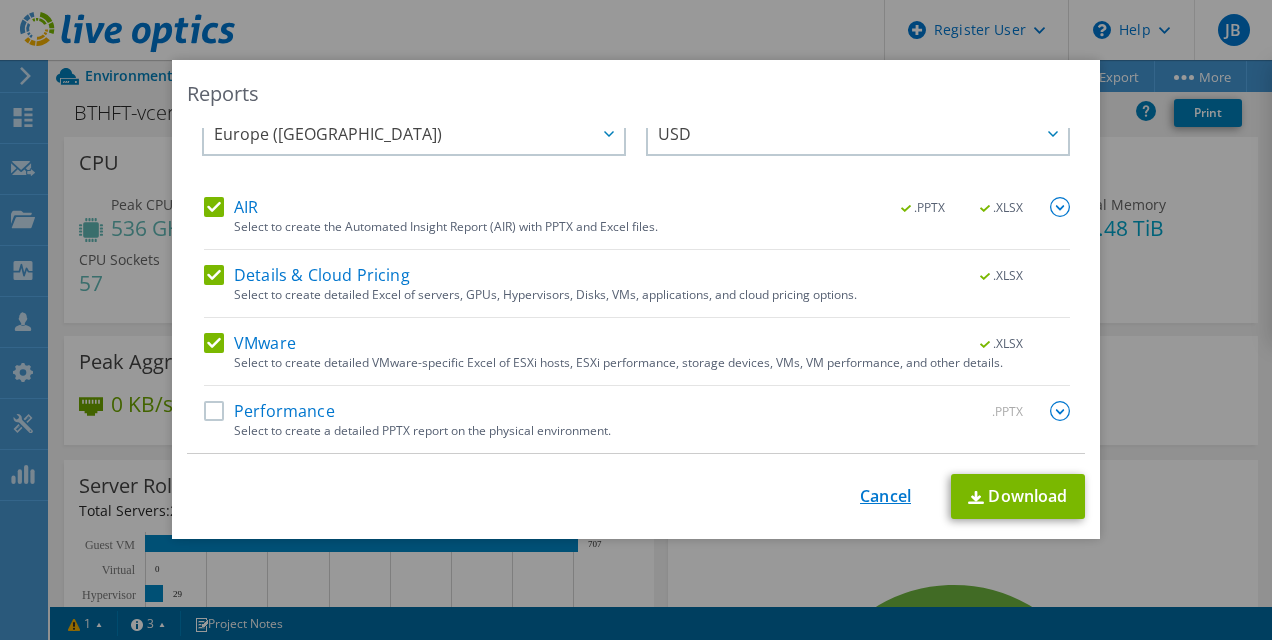 click on "Cancel" at bounding box center (885, 496) 